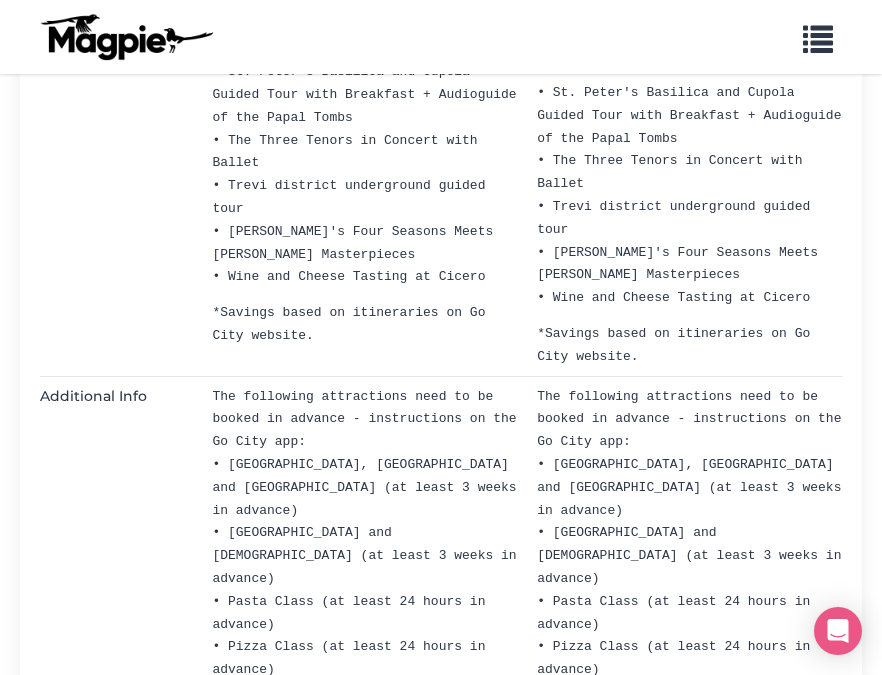 scroll, scrollTop: 2726, scrollLeft: 0, axis: vertical 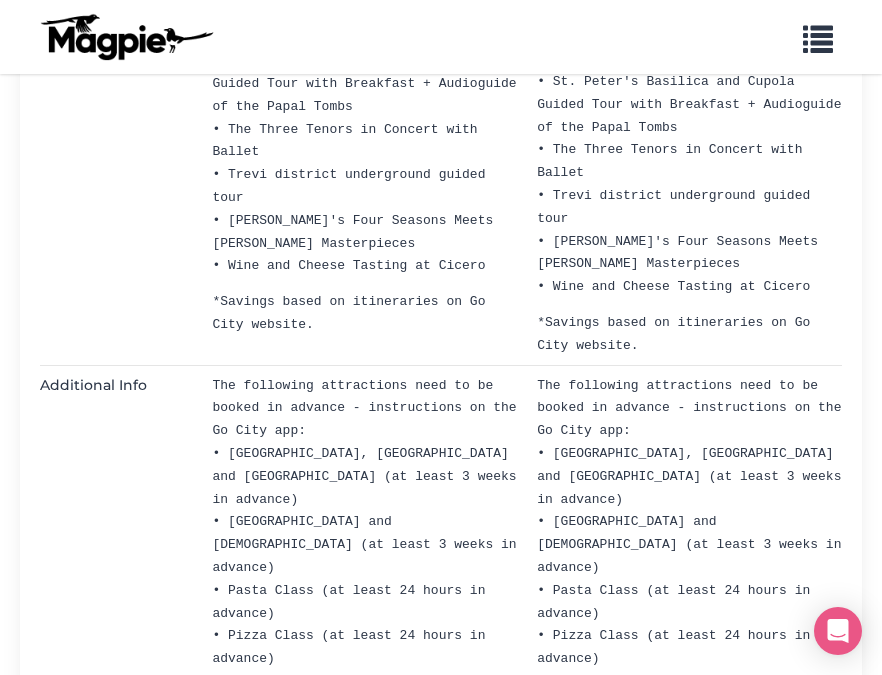drag, startPoint x: 234, startPoint y: 343, endPoint x: 450, endPoint y: 363, distance: 216.92395 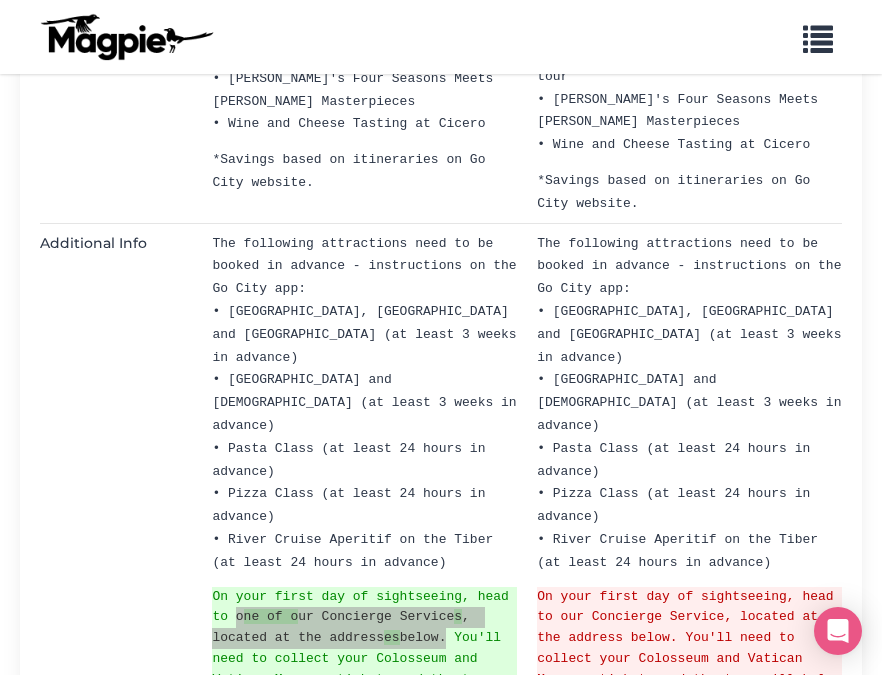 scroll, scrollTop: 2882, scrollLeft: 0, axis: vertical 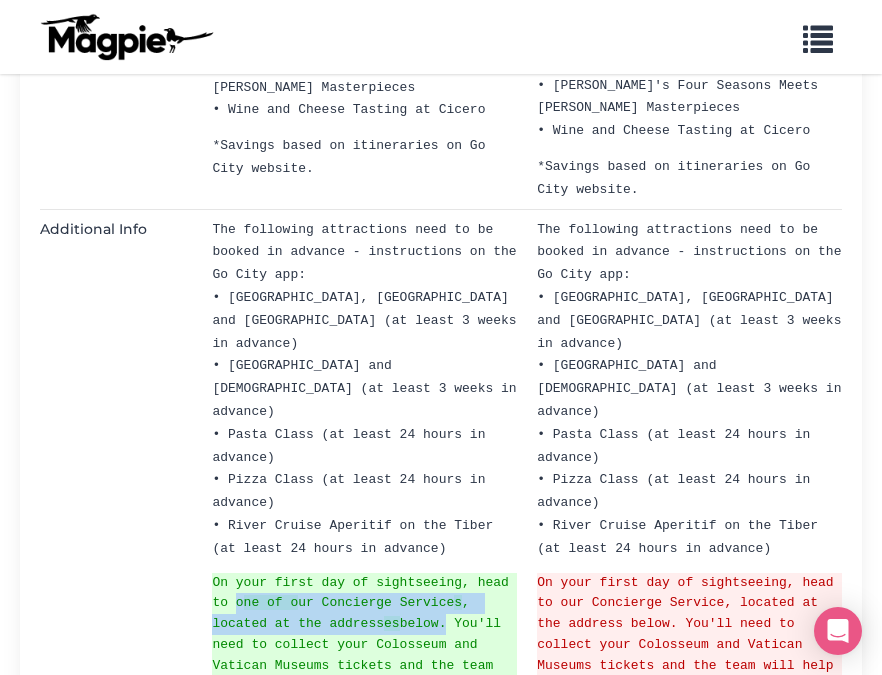drag, startPoint x: 217, startPoint y: 324, endPoint x: 373, endPoint y: 351, distance: 158.31929 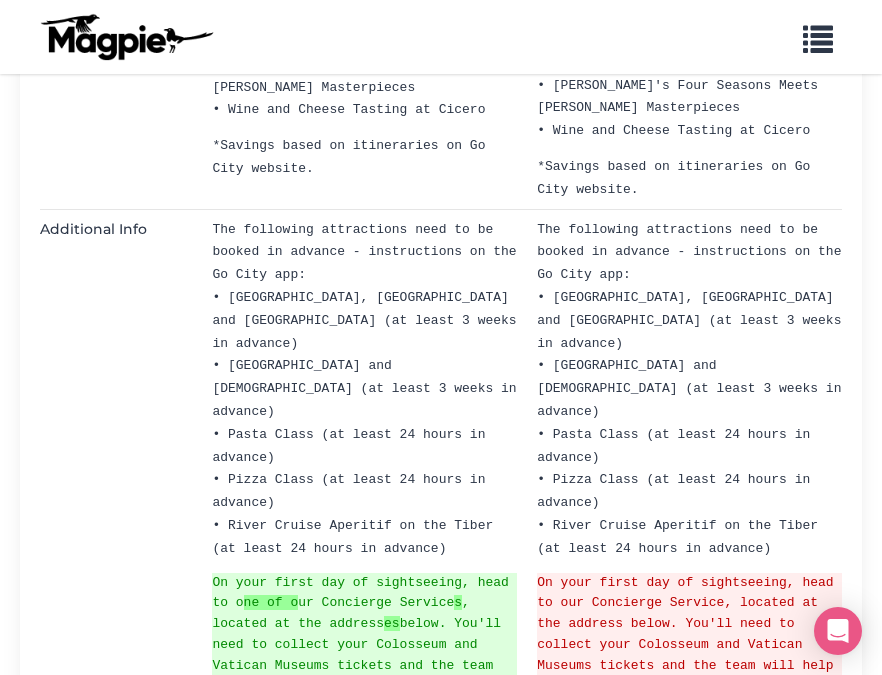 click on "Additional Info
The following attractions need to be booked in advance - instructions on the Go City app:
• Colosseum, Roman Forum and Palatine Hill (at least 3 weeks in advance)
• Vatican Museums and Sistine Chapel (at least 3 weeks in advance)
• Pasta Class (at least 24 hours in advance)
• Pizza Class (at least 24 hours in advance)
• River Cruise Aperitif on the Tiber (at least 24 hours in advance)
On your first day of sightseeing, head to o ne of o ur Concierge Service s , located at the address es  below. You'll need to collect your Colosseum and Vatican Museums tickets and the team will help you book other attractions on the pass.
Touristation  d'Ara Coeli  office
Piazza d'Ara Coeli, 16
00186 Roma RM, Italy
Open daily: 8.30am - 4pm
Touristation Navona office
Piazza Navona, 25
00186 Roma RM, Italy
Open daily: 9AM - 7PM
Touristation Vaticano office" at bounding box center [441, 647] 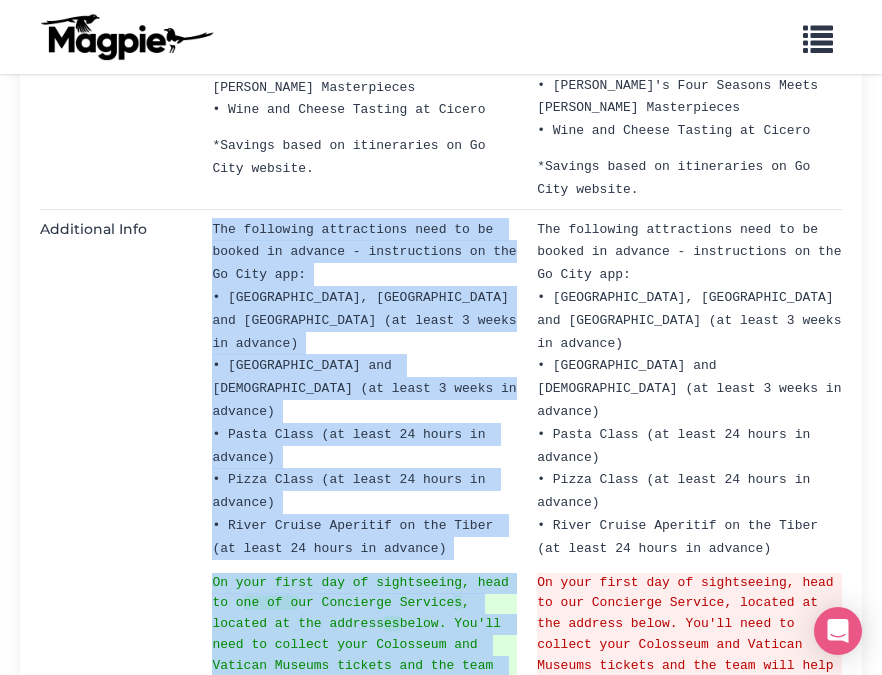 drag, startPoint x: 212, startPoint y: 324, endPoint x: 430, endPoint y: 491, distance: 274.6143 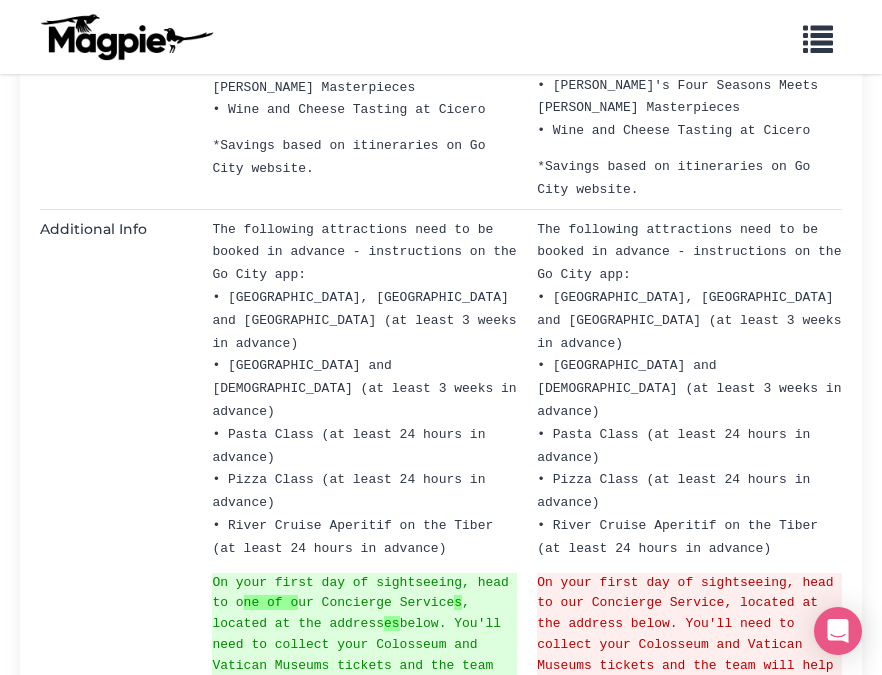 drag, startPoint x: 388, startPoint y: 580, endPoint x: 213, endPoint y: 325, distance: 309.27335 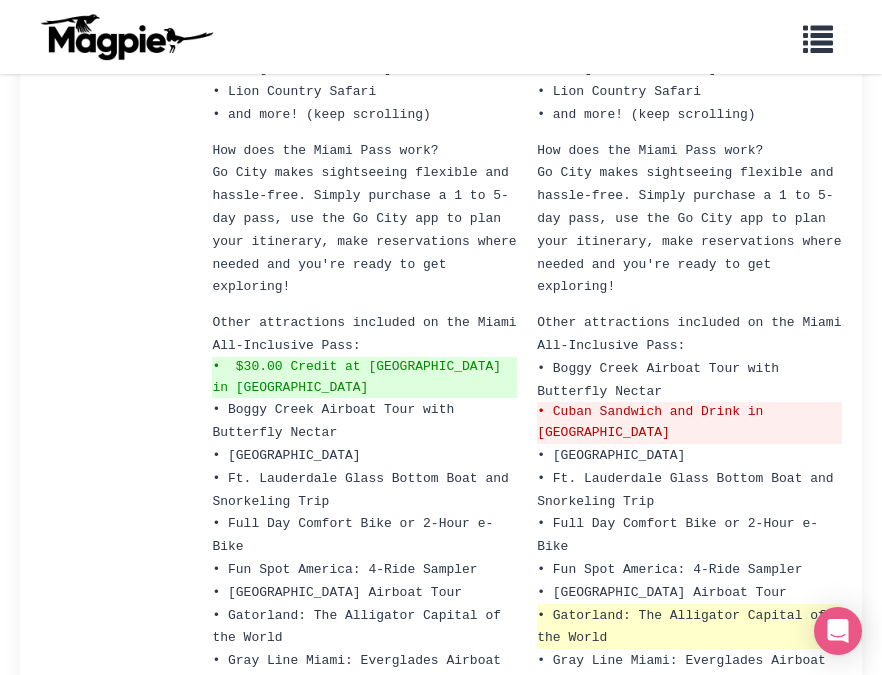 scroll, scrollTop: 1020, scrollLeft: 0, axis: vertical 